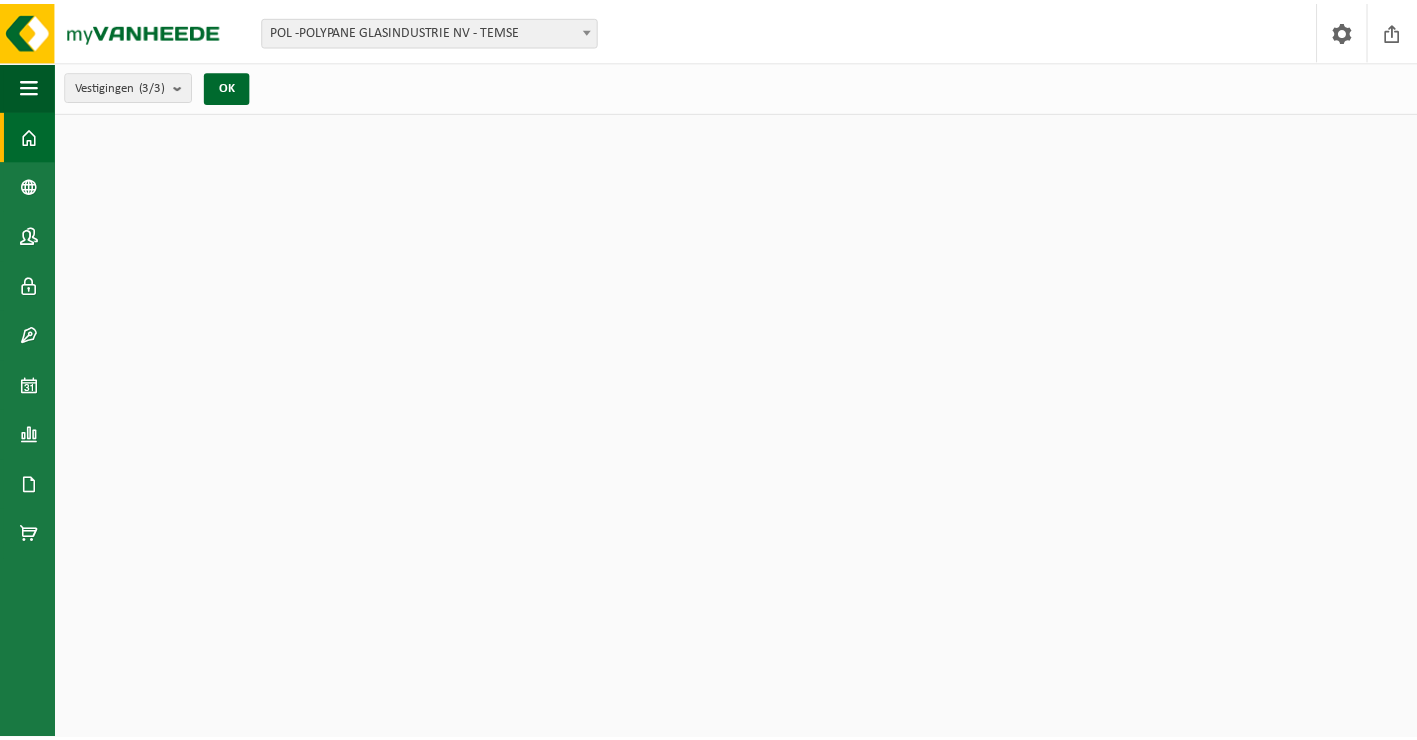 scroll, scrollTop: 0, scrollLeft: 0, axis: both 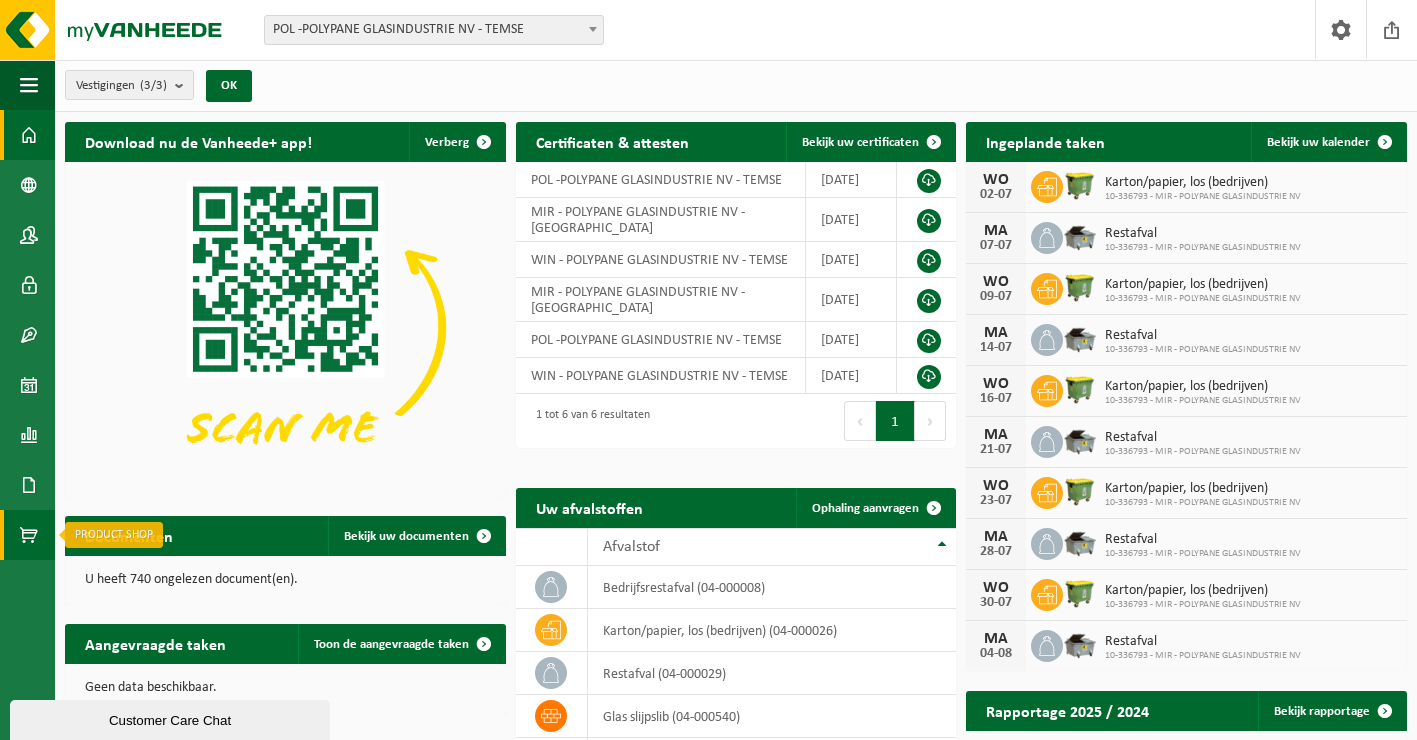 click at bounding box center [29, 535] 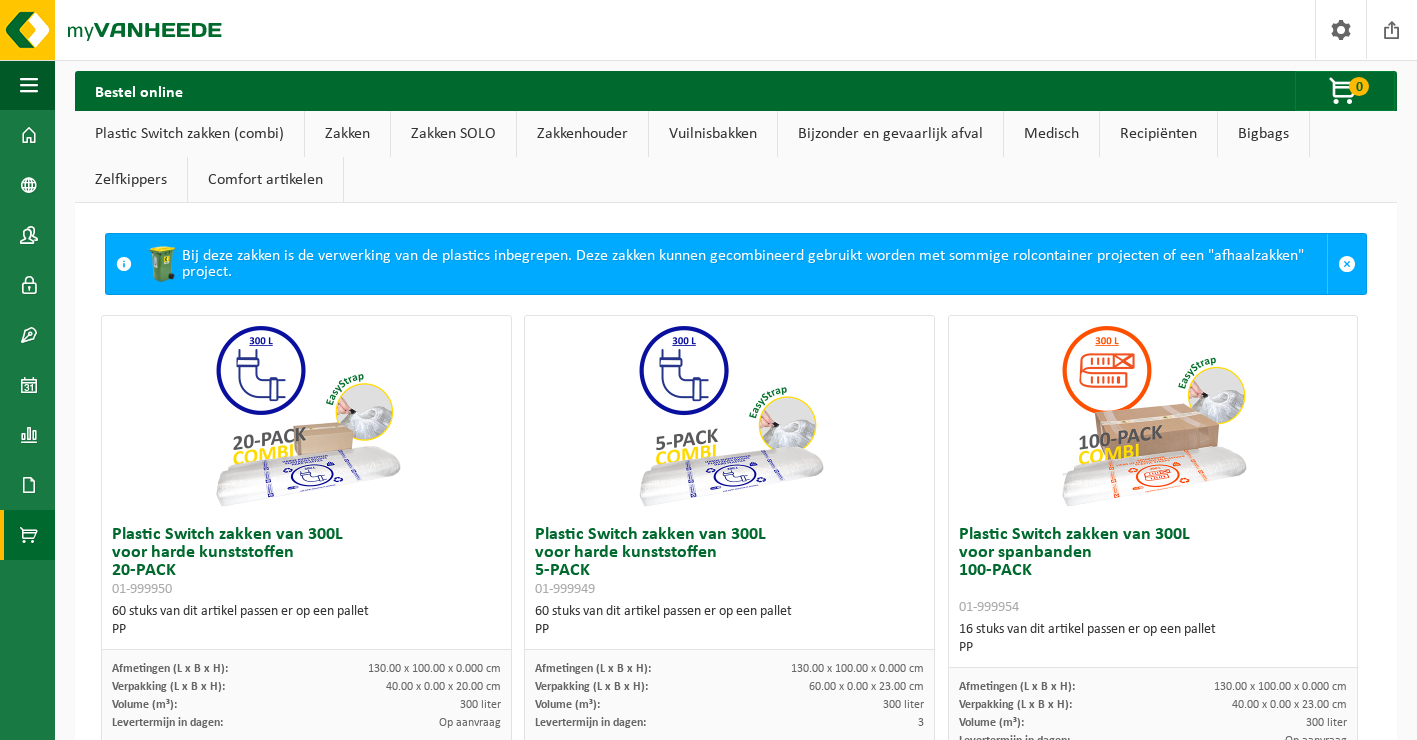 scroll, scrollTop: 0, scrollLeft: 0, axis: both 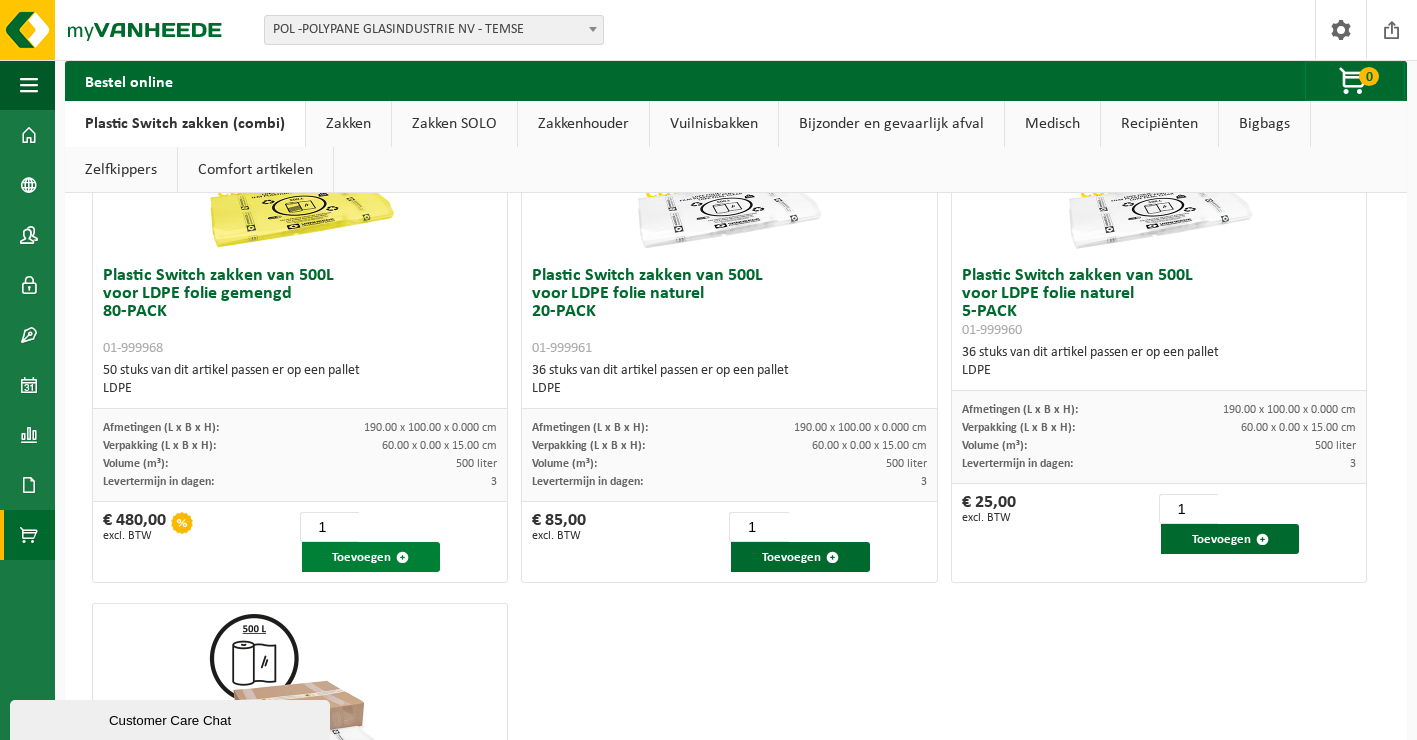 click on "Toevoegen" at bounding box center [371, 557] 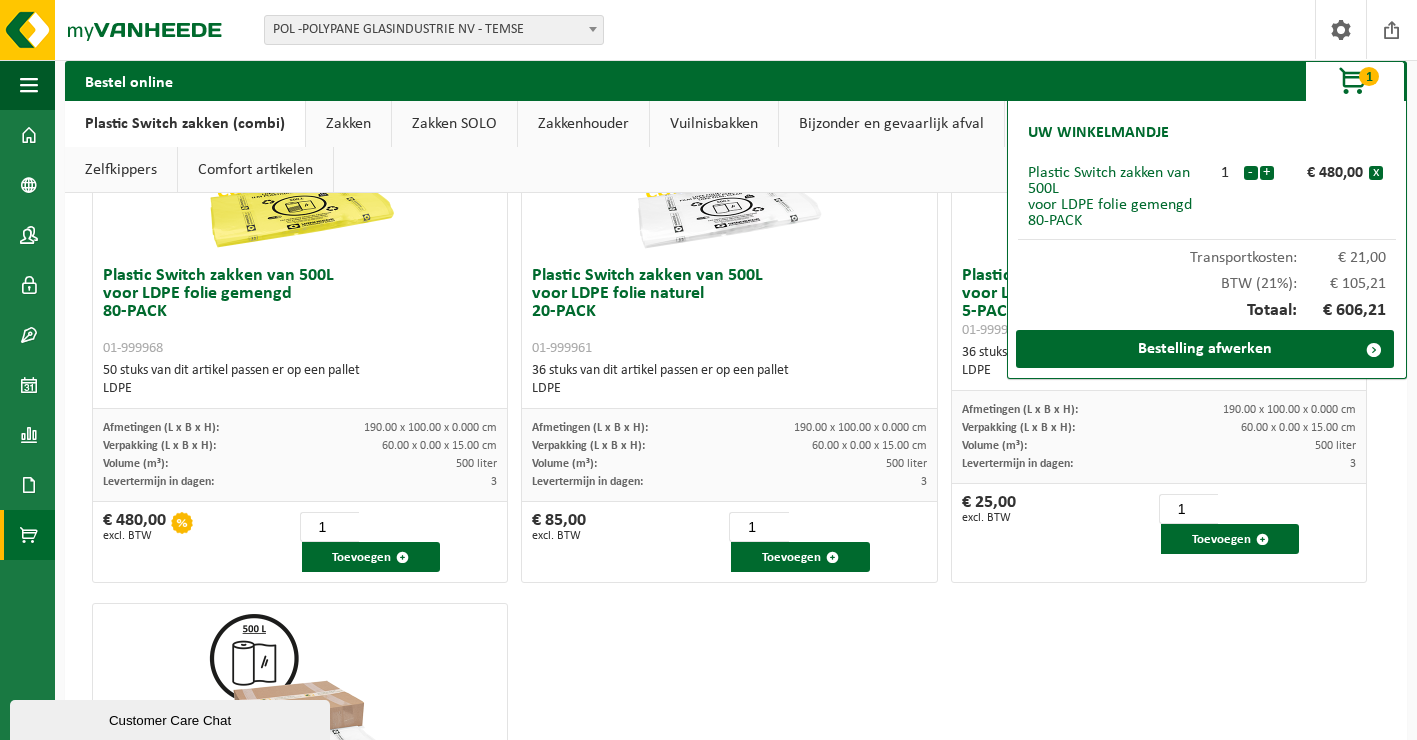 click on "Plastic Switch zakken van 500L voor LDPE folie naturel 20-PACK   01-999961" at bounding box center (729, 312) 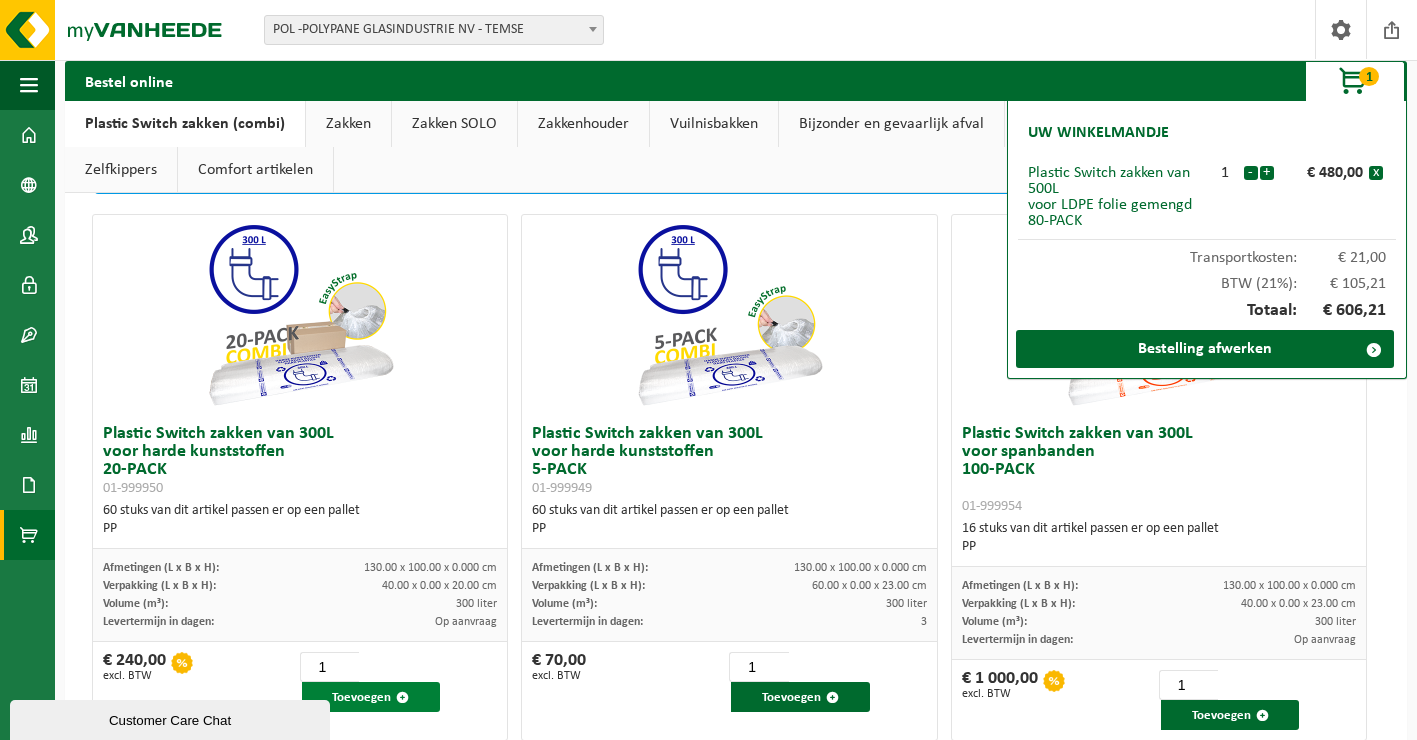 scroll, scrollTop: 100, scrollLeft: 0, axis: vertical 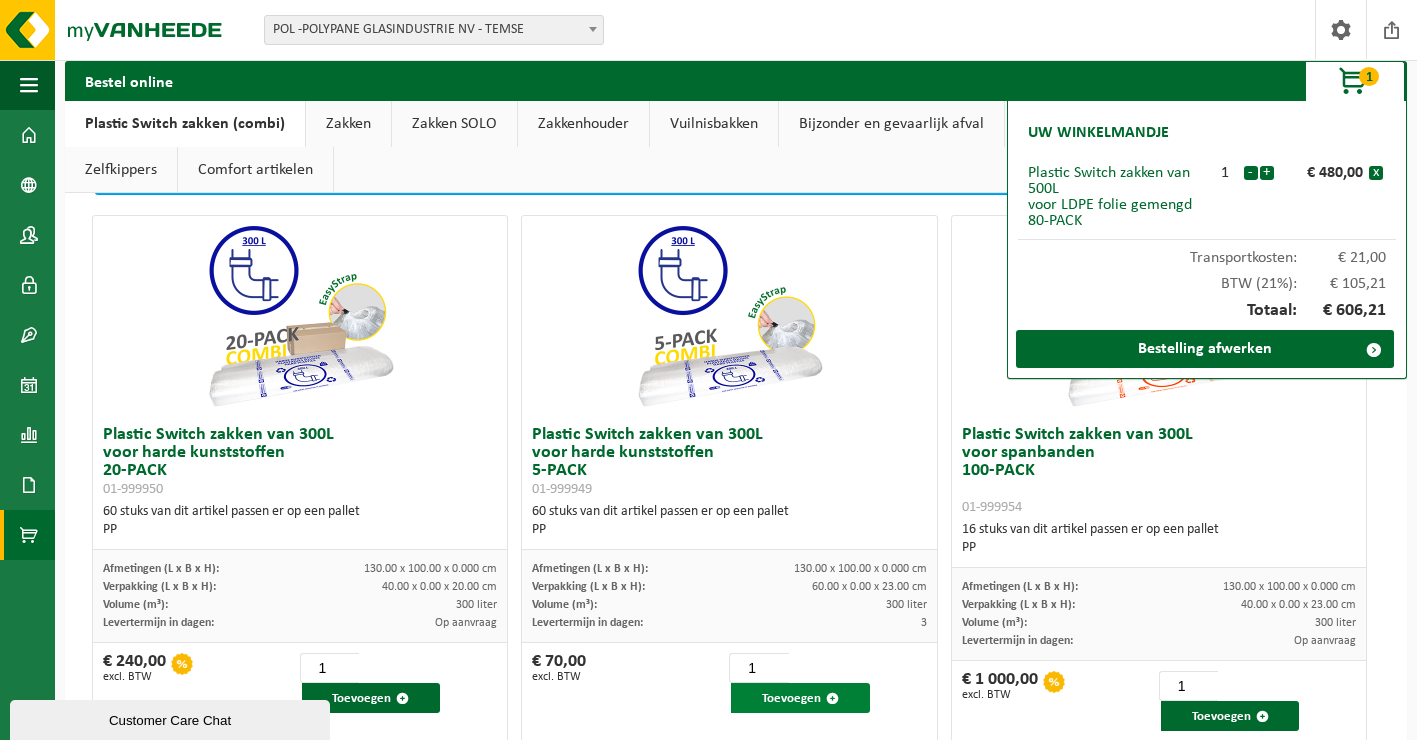 click on "Toevoegen" at bounding box center [800, 698] 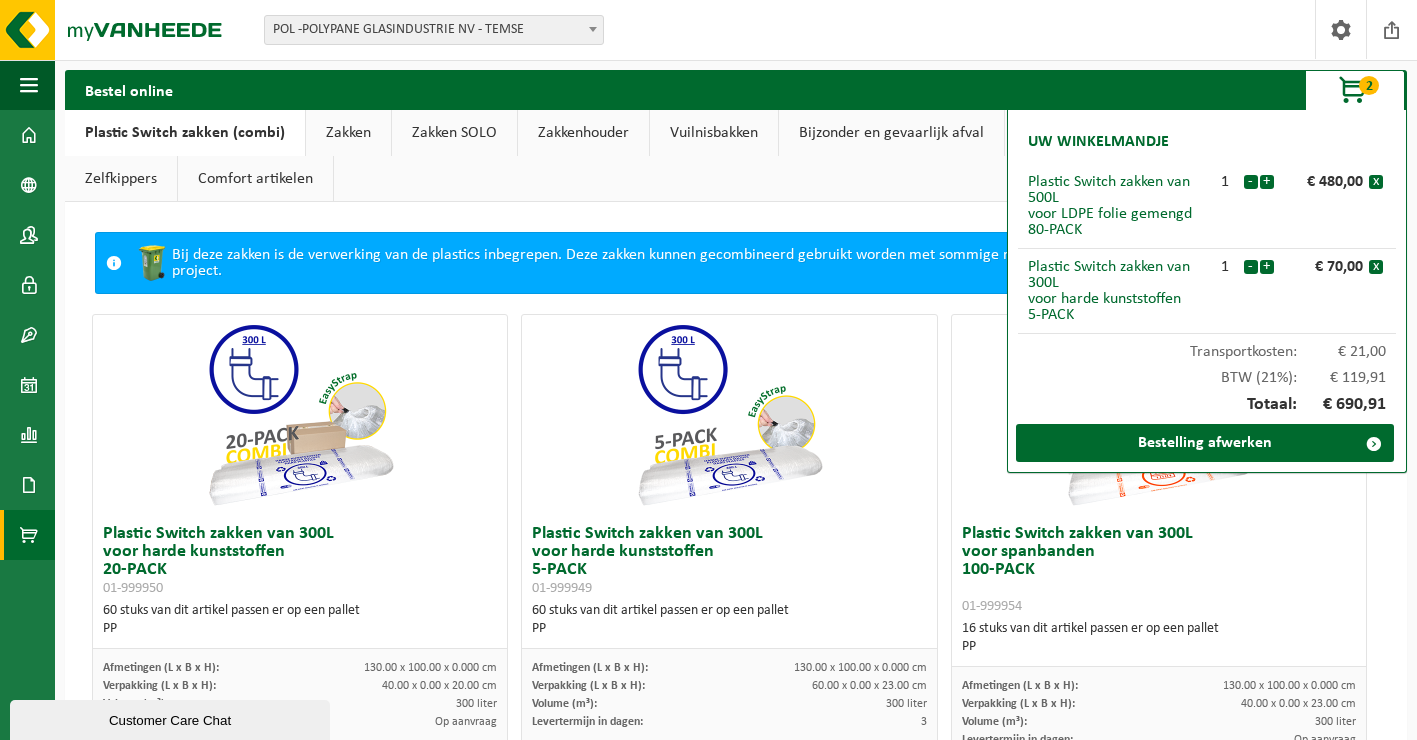 scroll, scrollTop: 0, scrollLeft: 0, axis: both 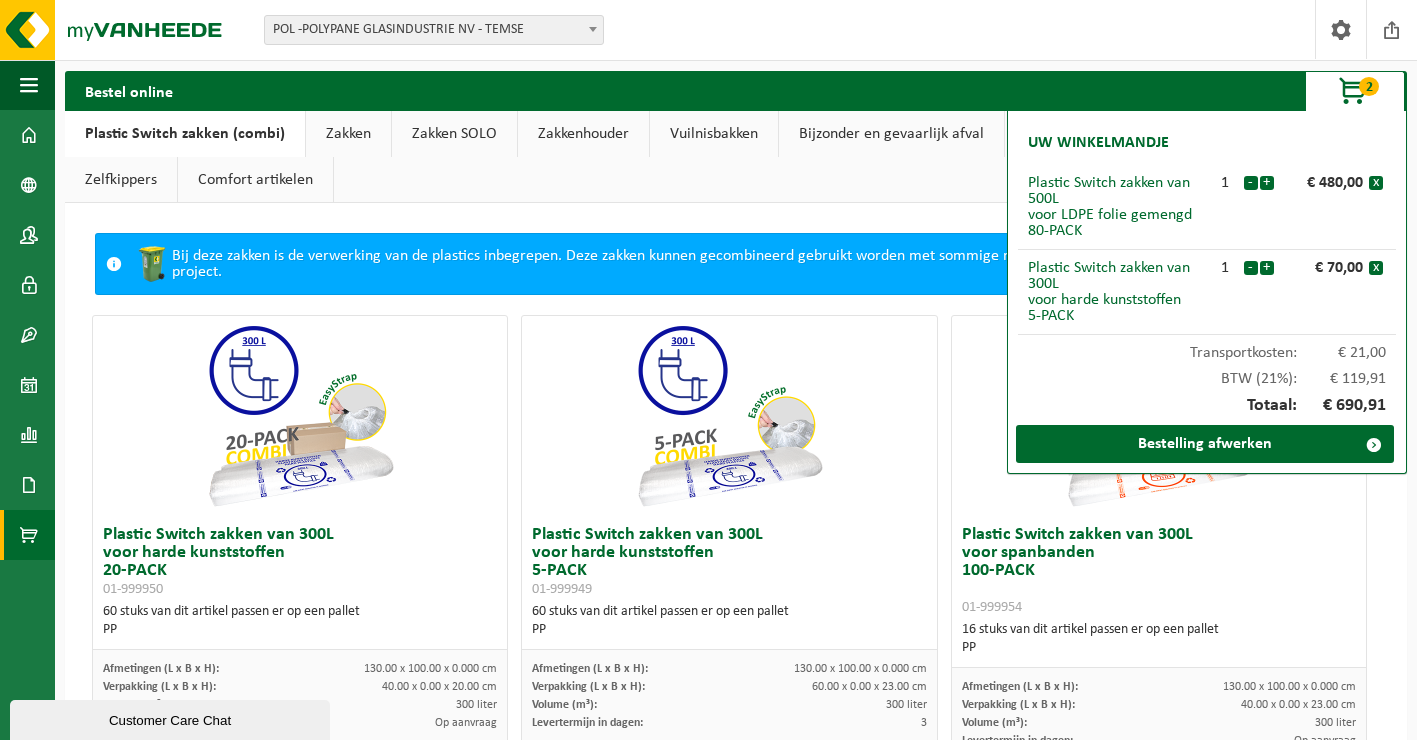 click on "Vuilnisbakken" at bounding box center [714, 134] 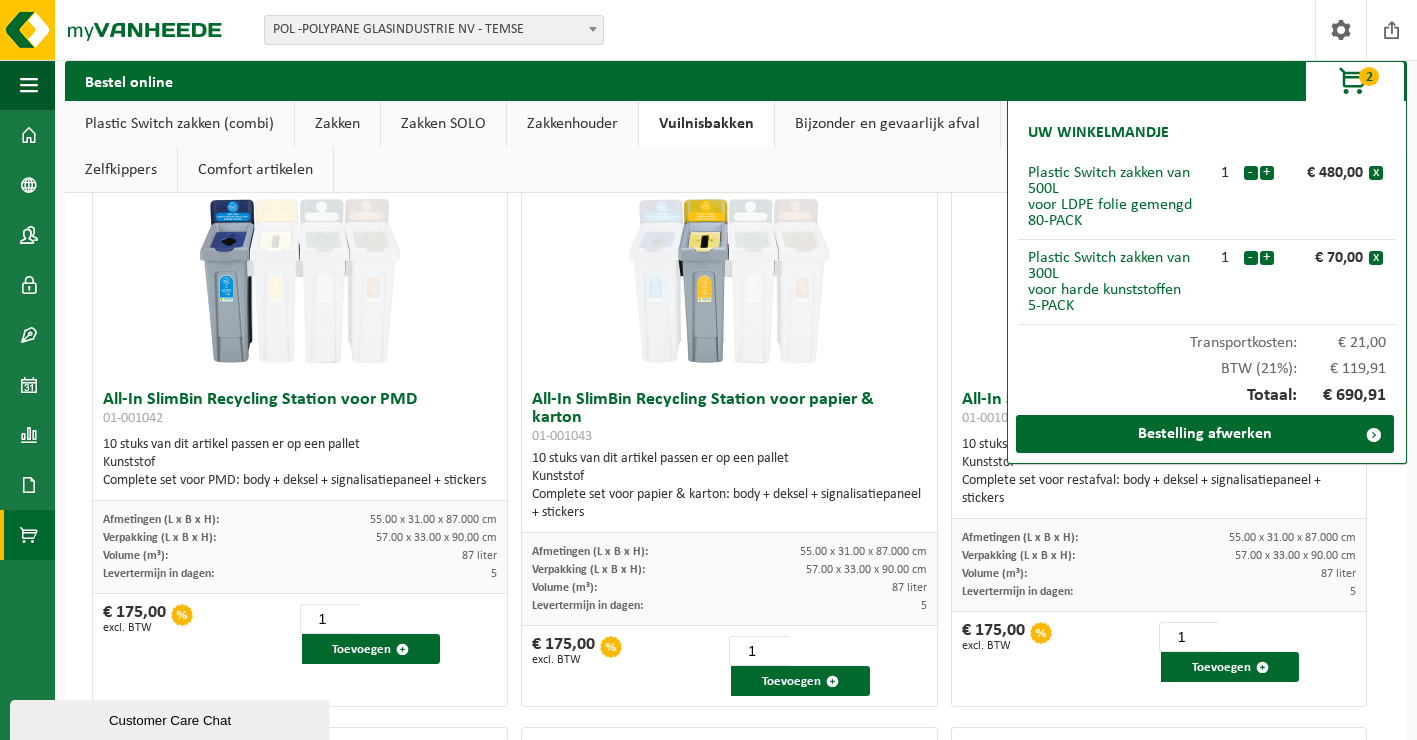 scroll, scrollTop: 0, scrollLeft: 0, axis: both 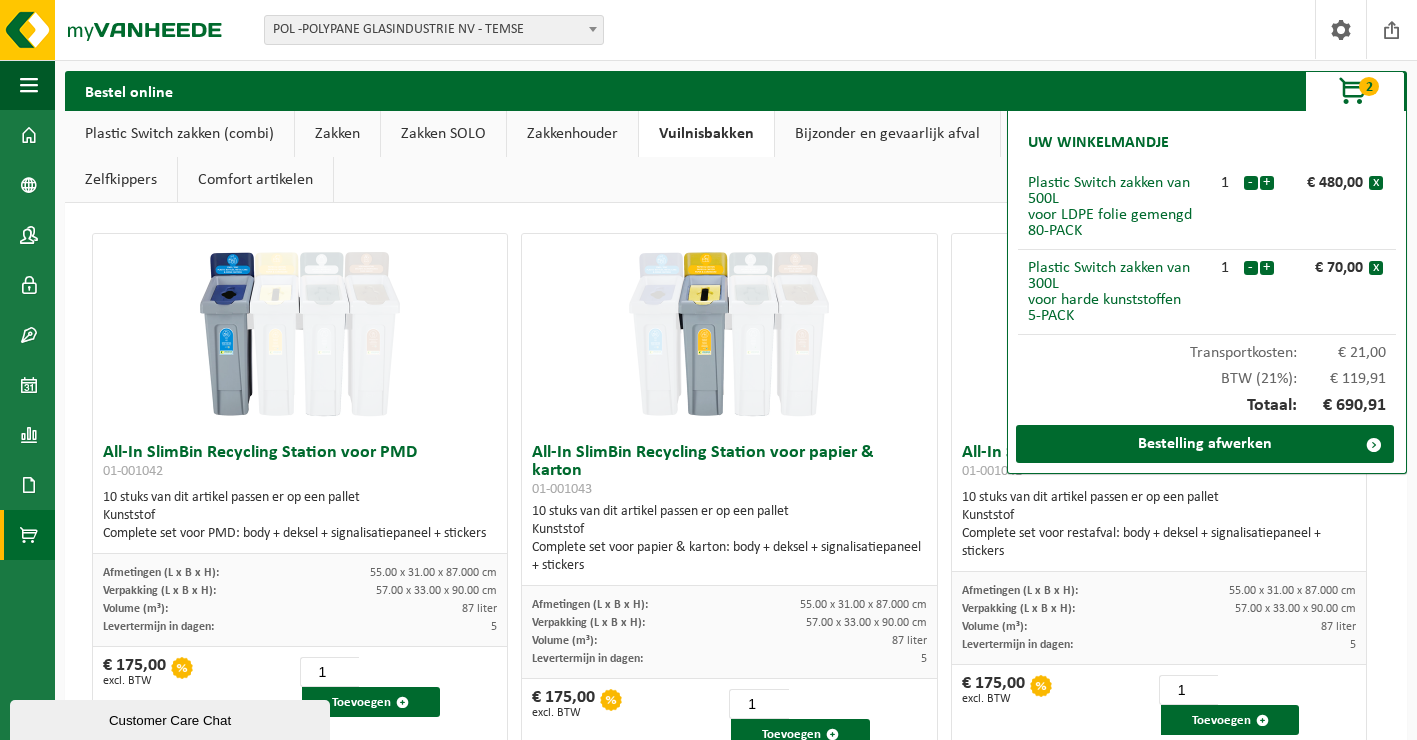 click on "All-In SlimBin Recycling Station voor  PMD 01-001042      10 stuks van dit artikel passen er op een pallet     Kunststof     Complete set voor PMD: body + deksel + signalisatiepaneel + stickers                Afmetingen (L x B x H):   55.00 x 31.00 x 87.000 cm         Verpakking (L x B x H):   57.00 x 33.00 x 90.00 cm         Volume (m³):   87 liter         Levertermijn in dagen:   5                € 175,00  excl. BTW           1    Toevoegen                          All-In SlimBin Recycling Station voor papier & karton 01-001043      10 stuks van dit artikel passen er op een pallet     Kunststof     Complete set voor papier & karton: body + deksel + signalisatiepaneel + stickers                Afmetingen (L x B x H):   55.00 x 31.00 x 87.000 cm         Verpakking (L x B x H):   57.00 x 33.00 x 90.00 cm         Volume (m³):   87 liter         Levertermijn in dagen:   5                € 175,00  excl. BTW           1    Toevoegen                          01-001041        Kunststof" at bounding box center (736, 2574) 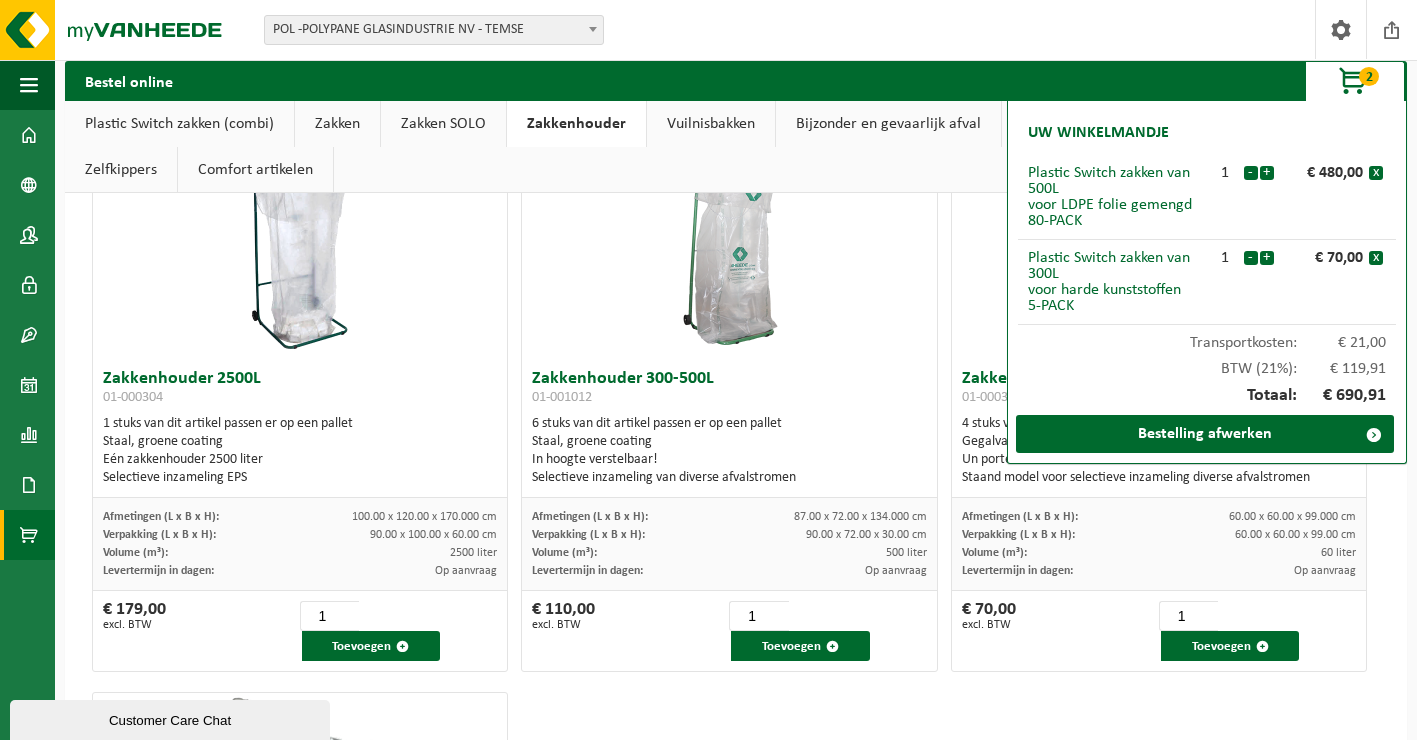 scroll, scrollTop: 622, scrollLeft: 0, axis: vertical 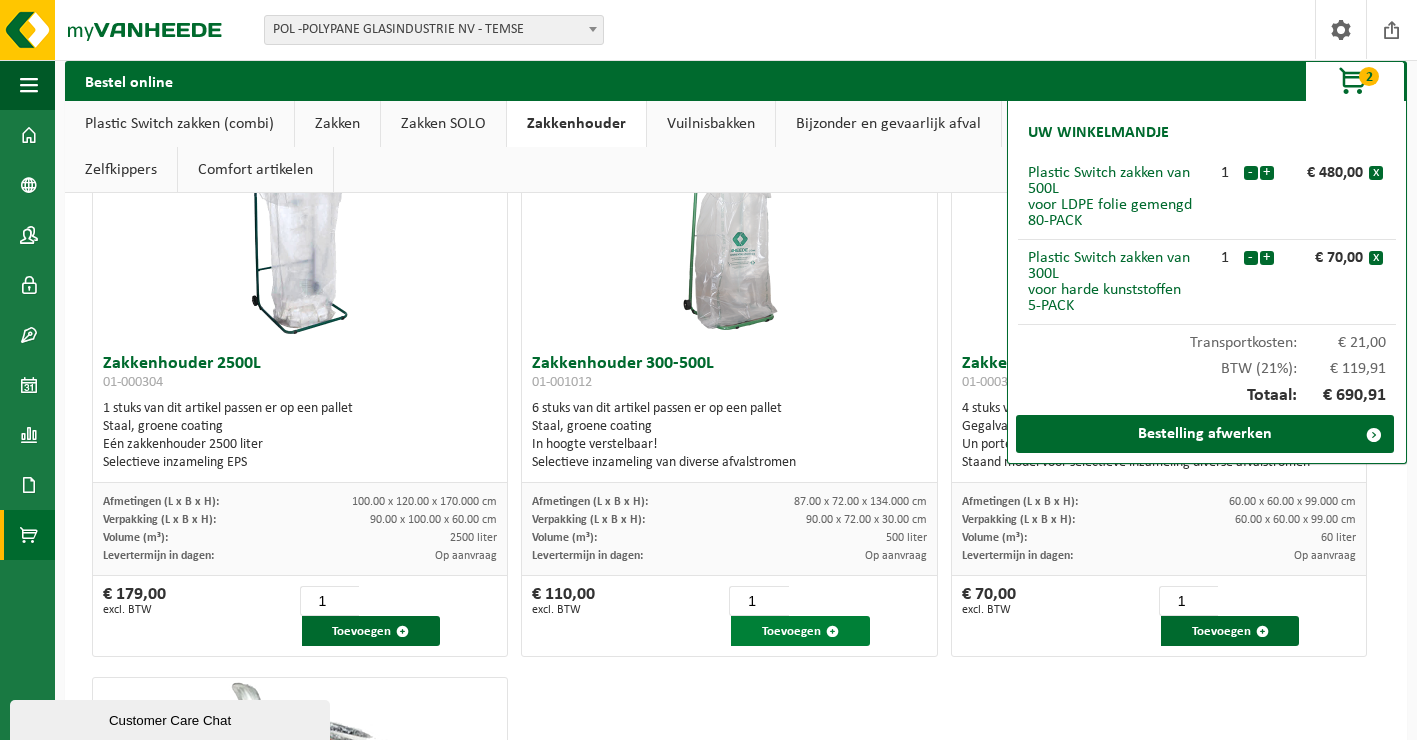 click on "Toevoegen" at bounding box center [800, 631] 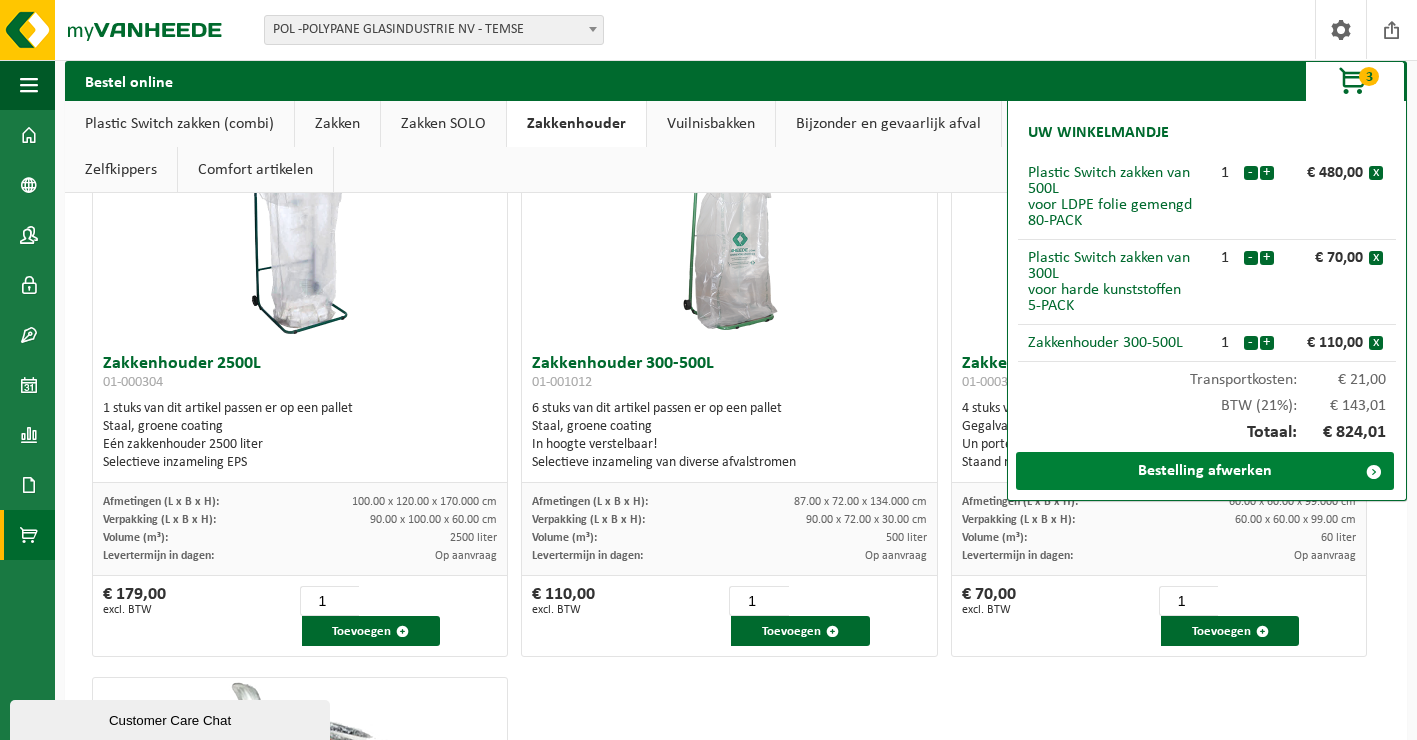 click on "Bestelling afwerken" at bounding box center [1205, 471] 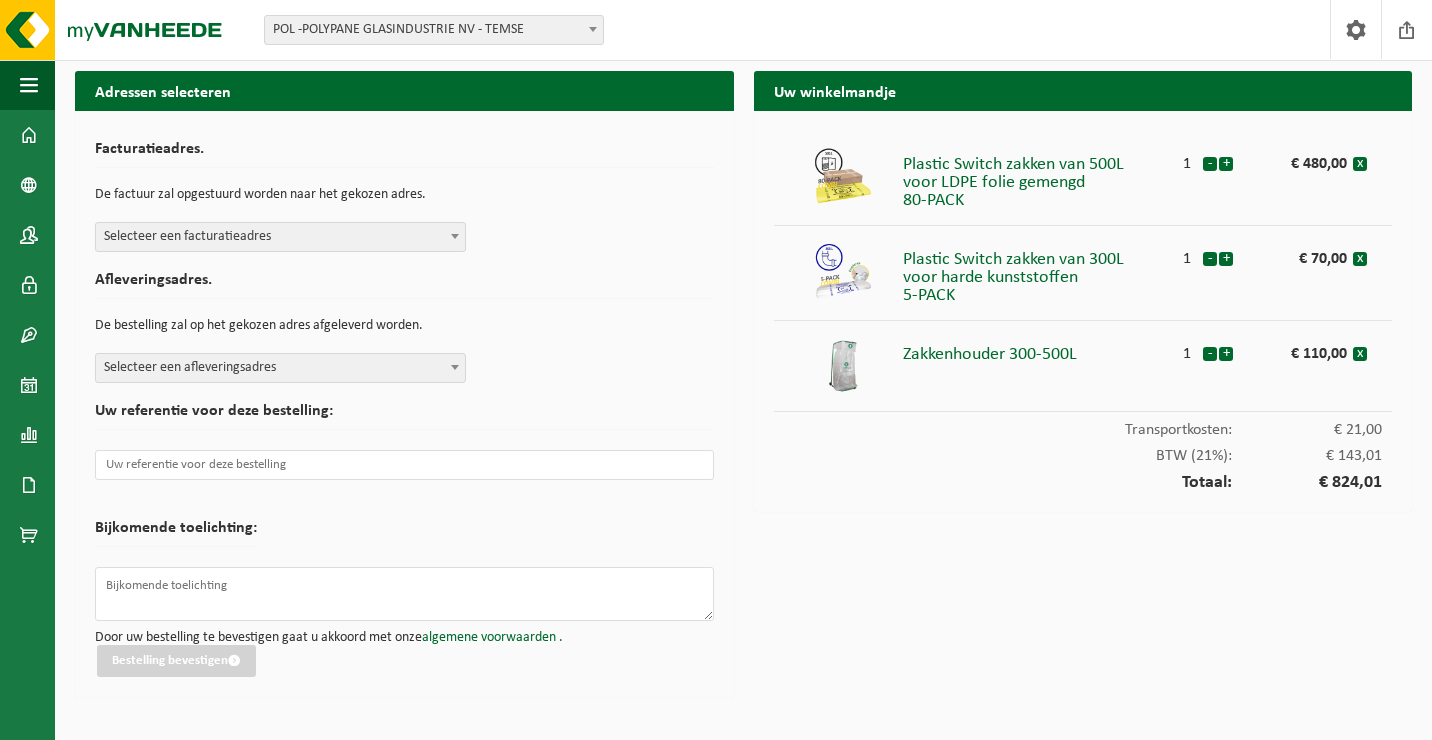 scroll, scrollTop: 0, scrollLeft: 0, axis: both 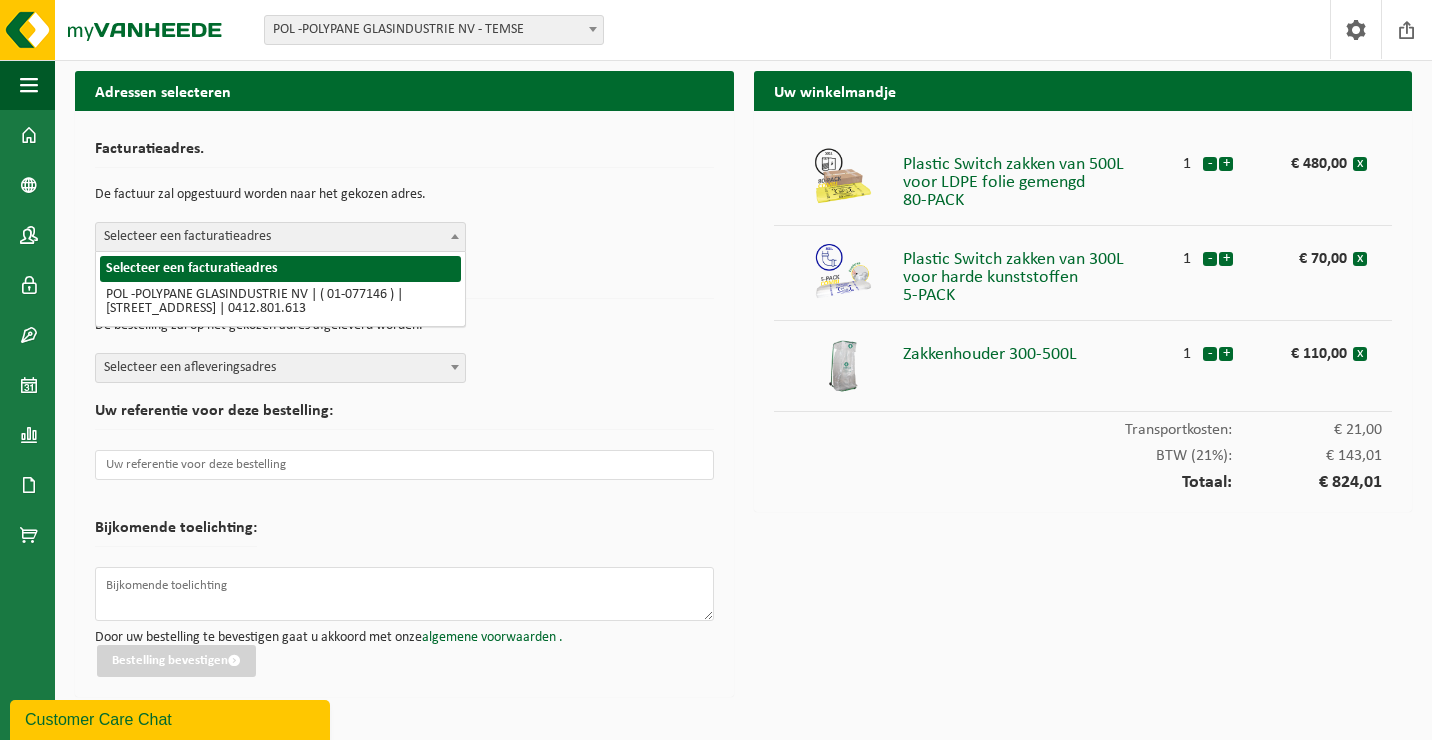 click on "Selecteer een facturatieadres" at bounding box center [280, 237] 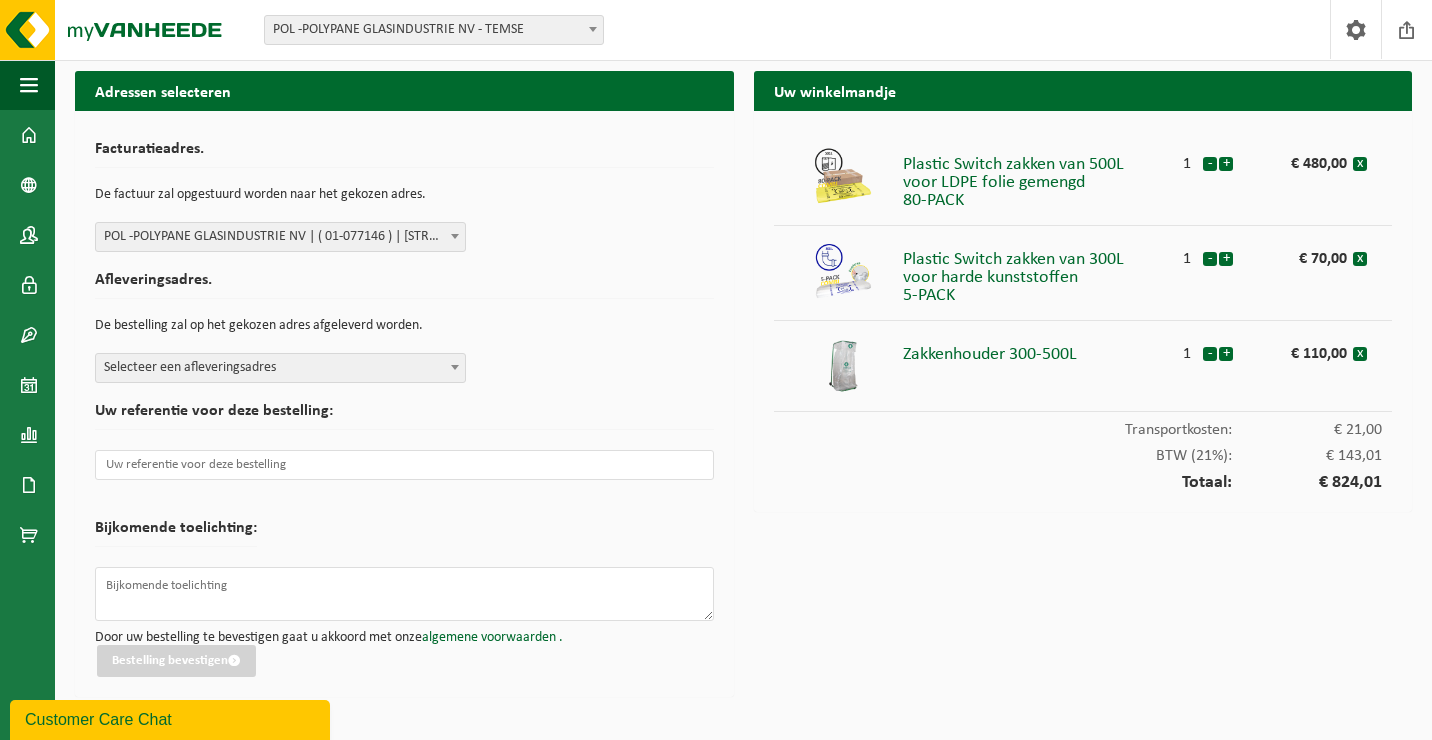 click on "Selecteer een afleveringsadres" at bounding box center (280, 368) 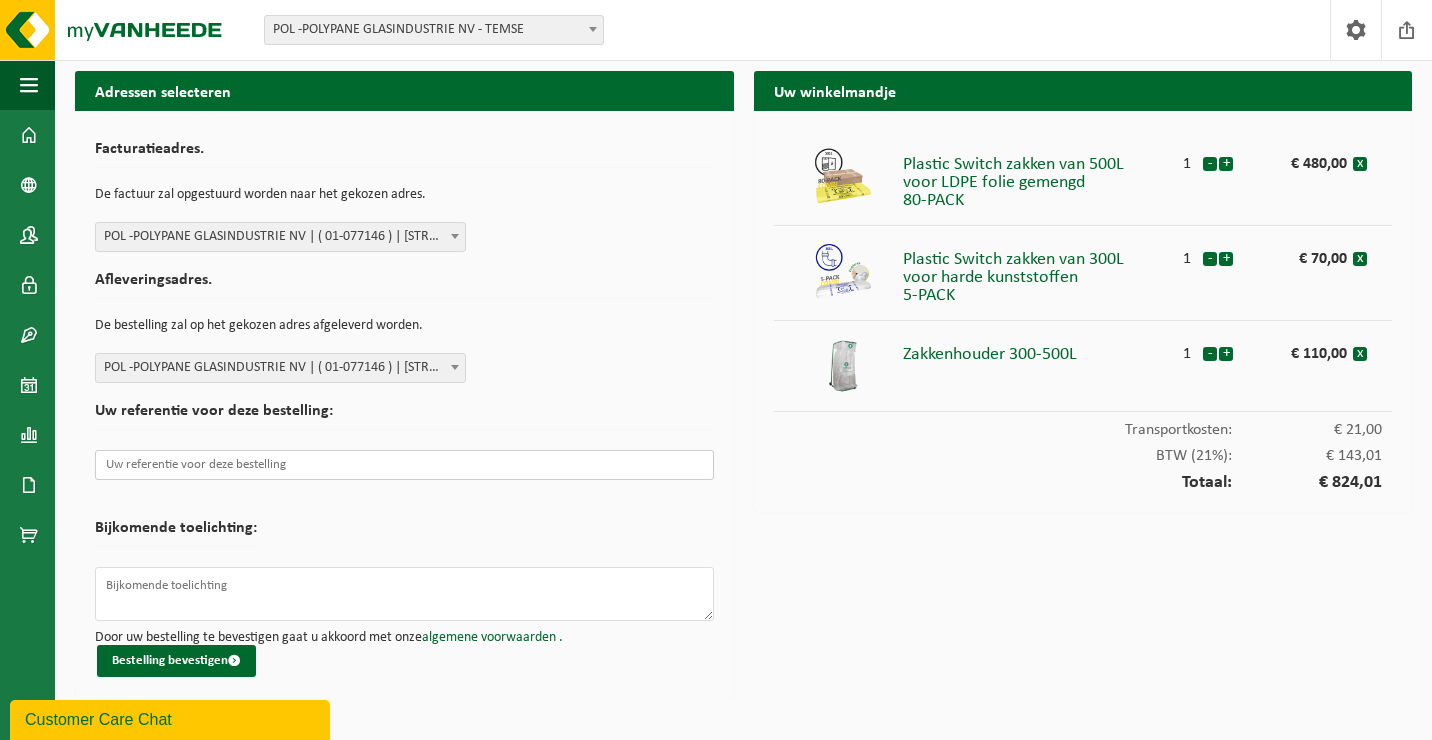 click at bounding box center [404, 465] 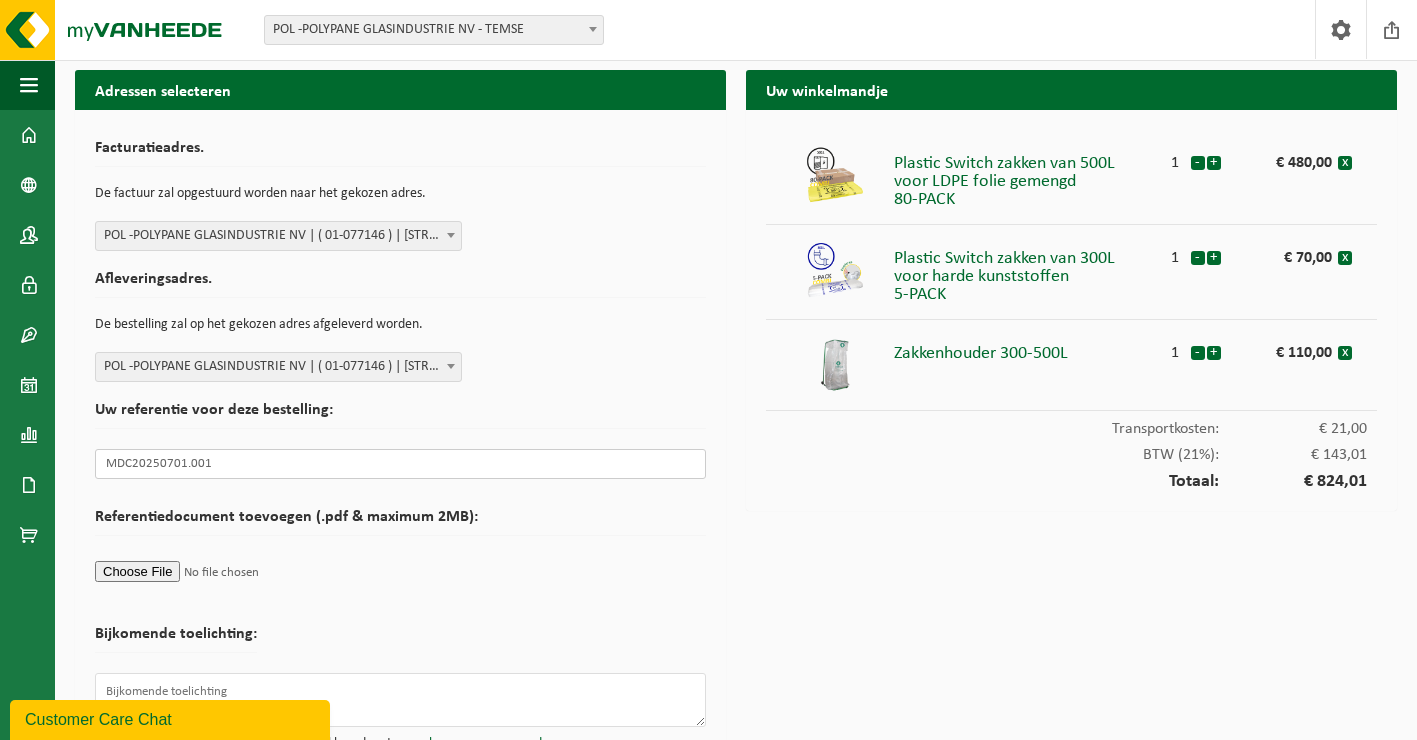 scroll, scrollTop: 71, scrollLeft: 0, axis: vertical 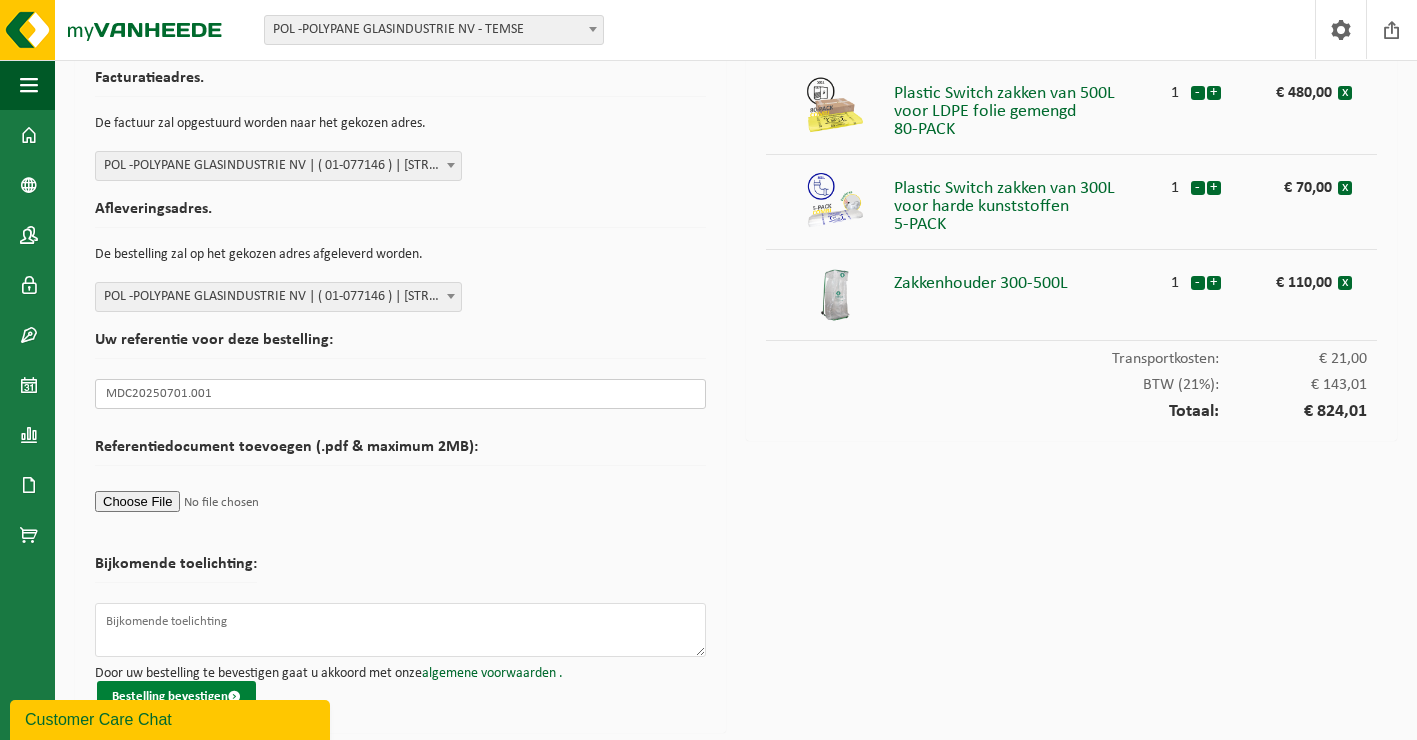 type on "MDC20250701.001" 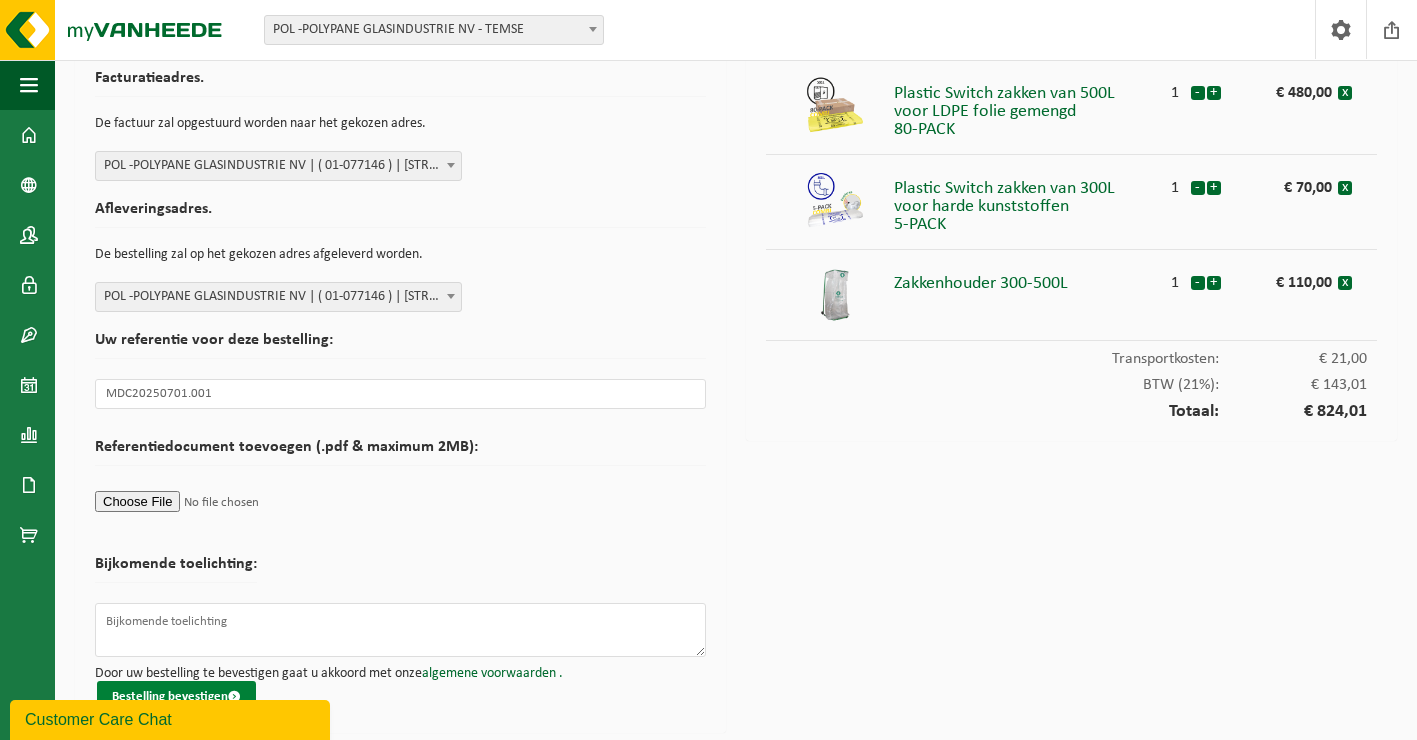 click on "Bestelling bevestigen" at bounding box center [176, 697] 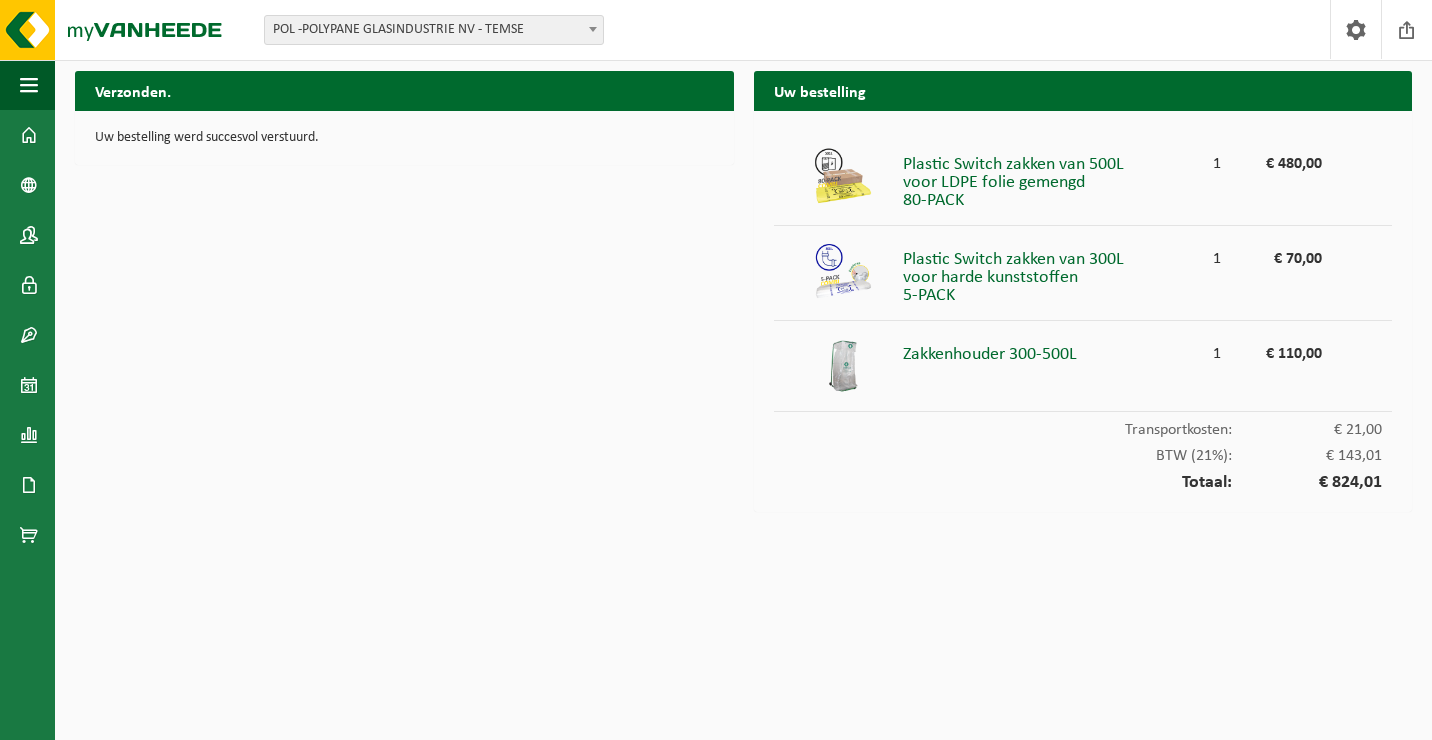 scroll, scrollTop: 0, scrollLeft: 0, axis: both 